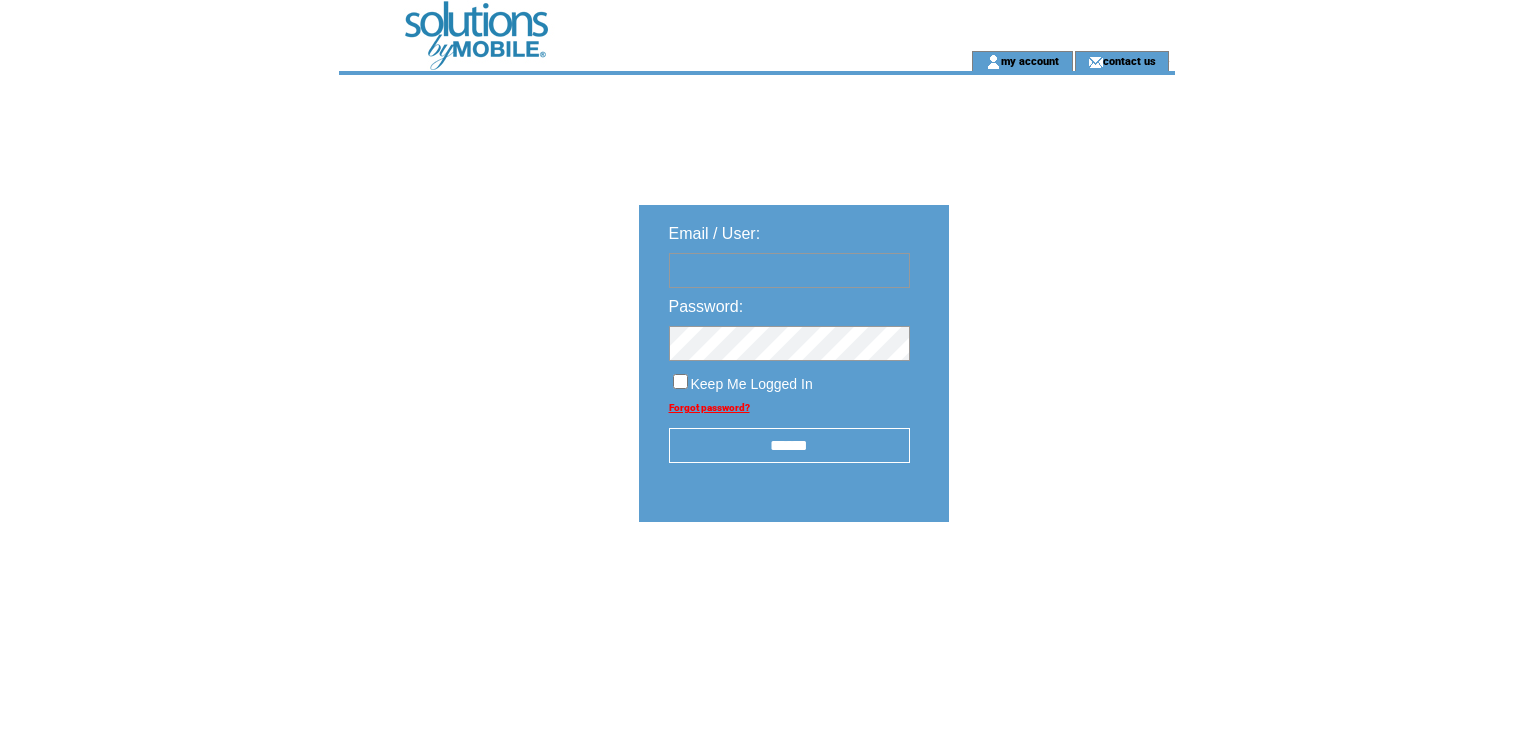 scroll, scrollTop: 0, scrollLeft: 0, axis: both 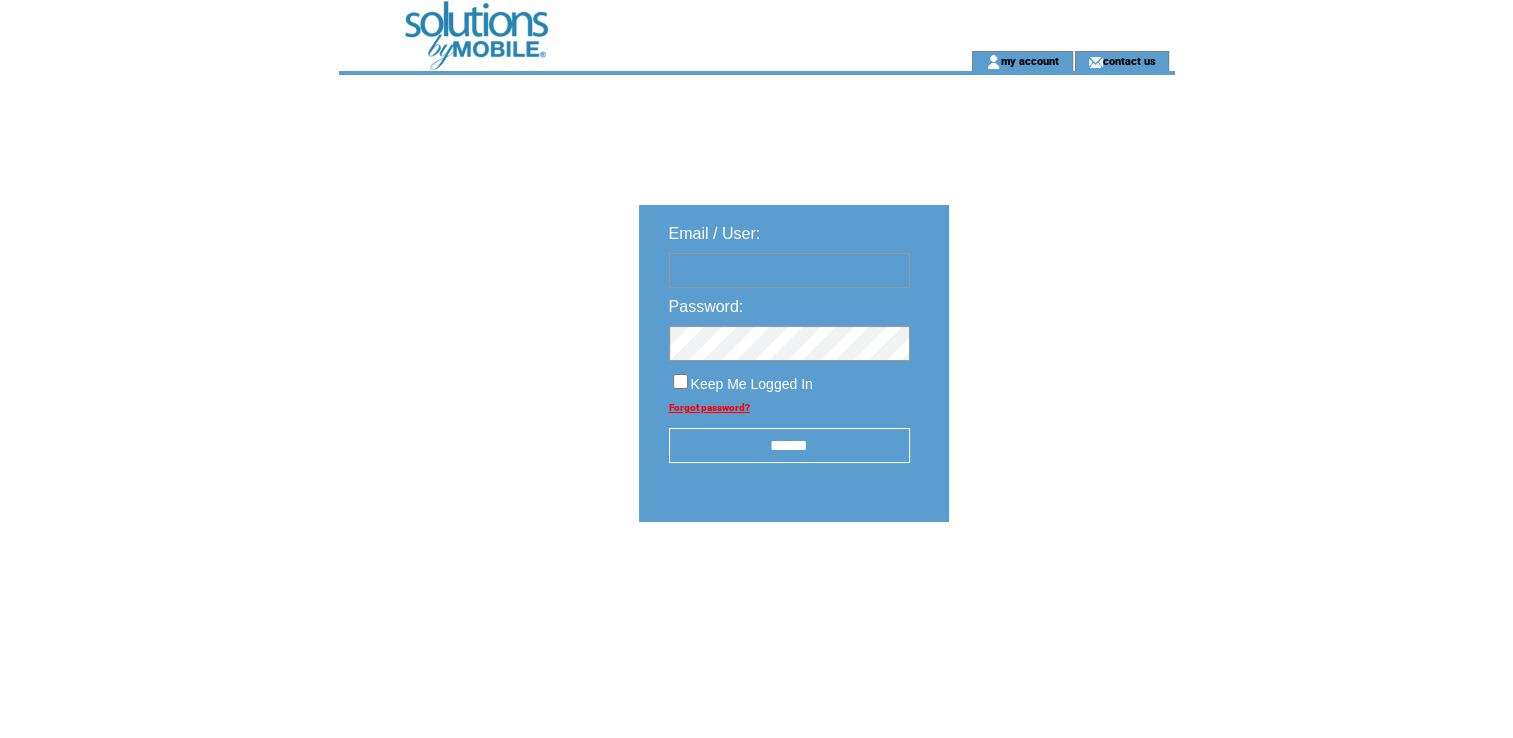 type on "*********" 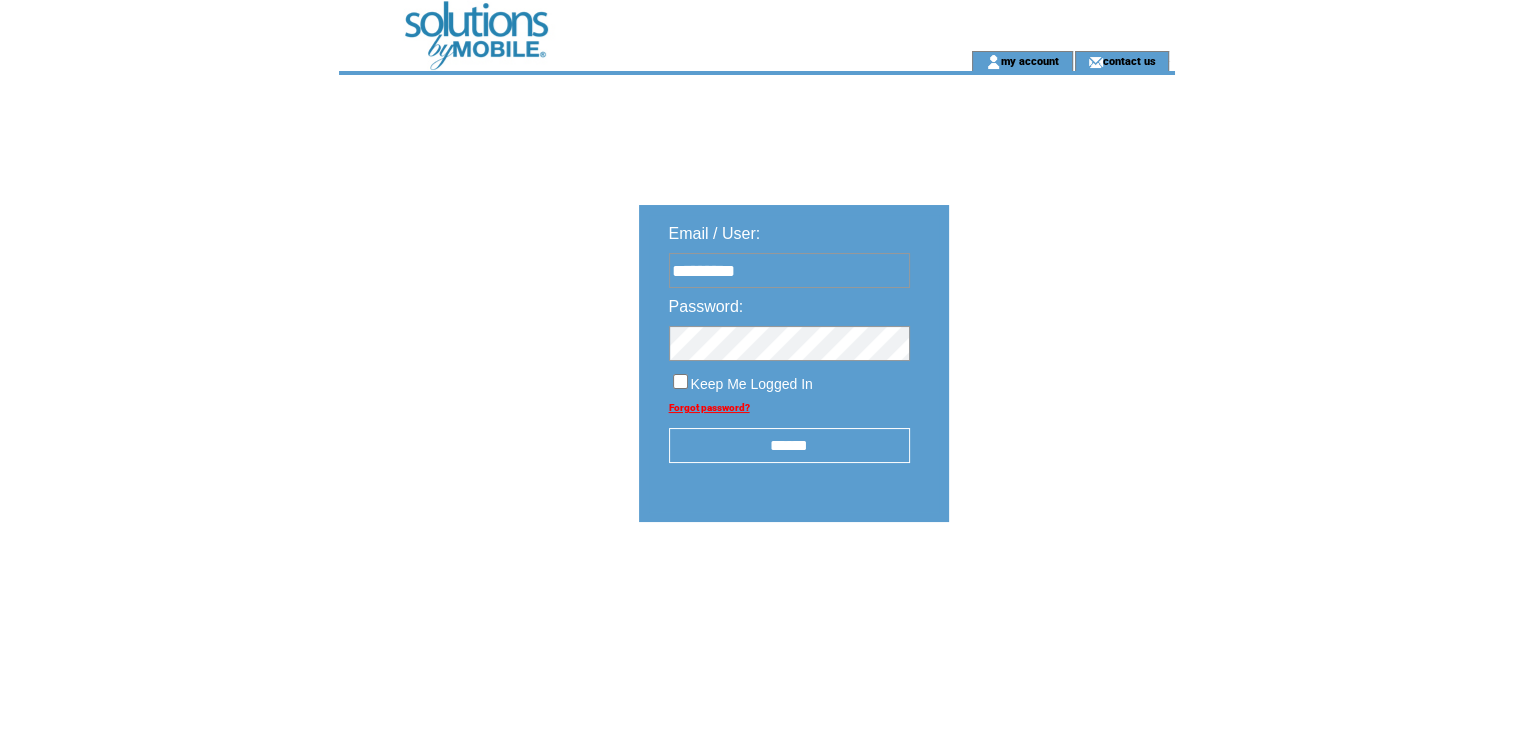 click on "******" at bounding box center [789, 445] 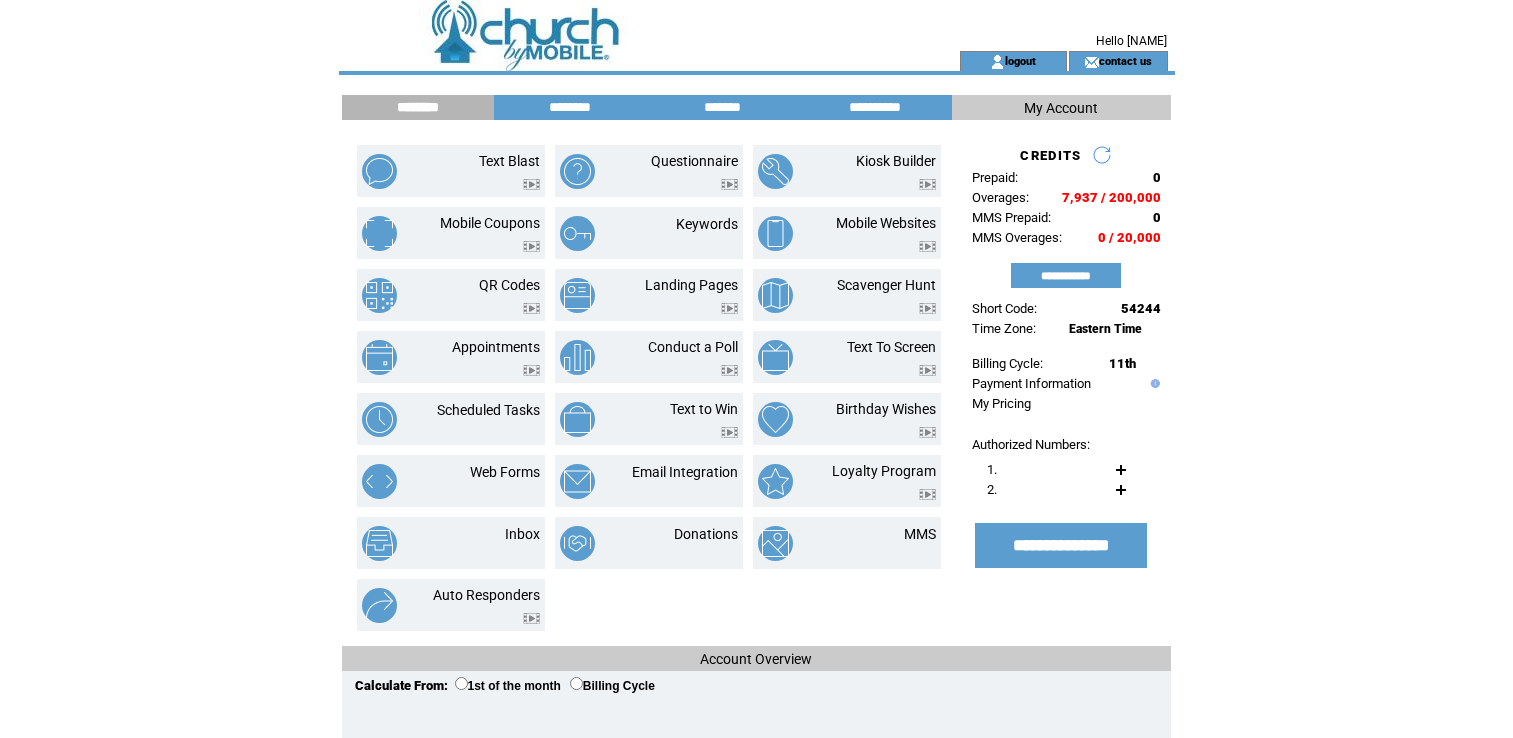 scroll, scrollTop: 0, scrollLeft: 0, axis: both 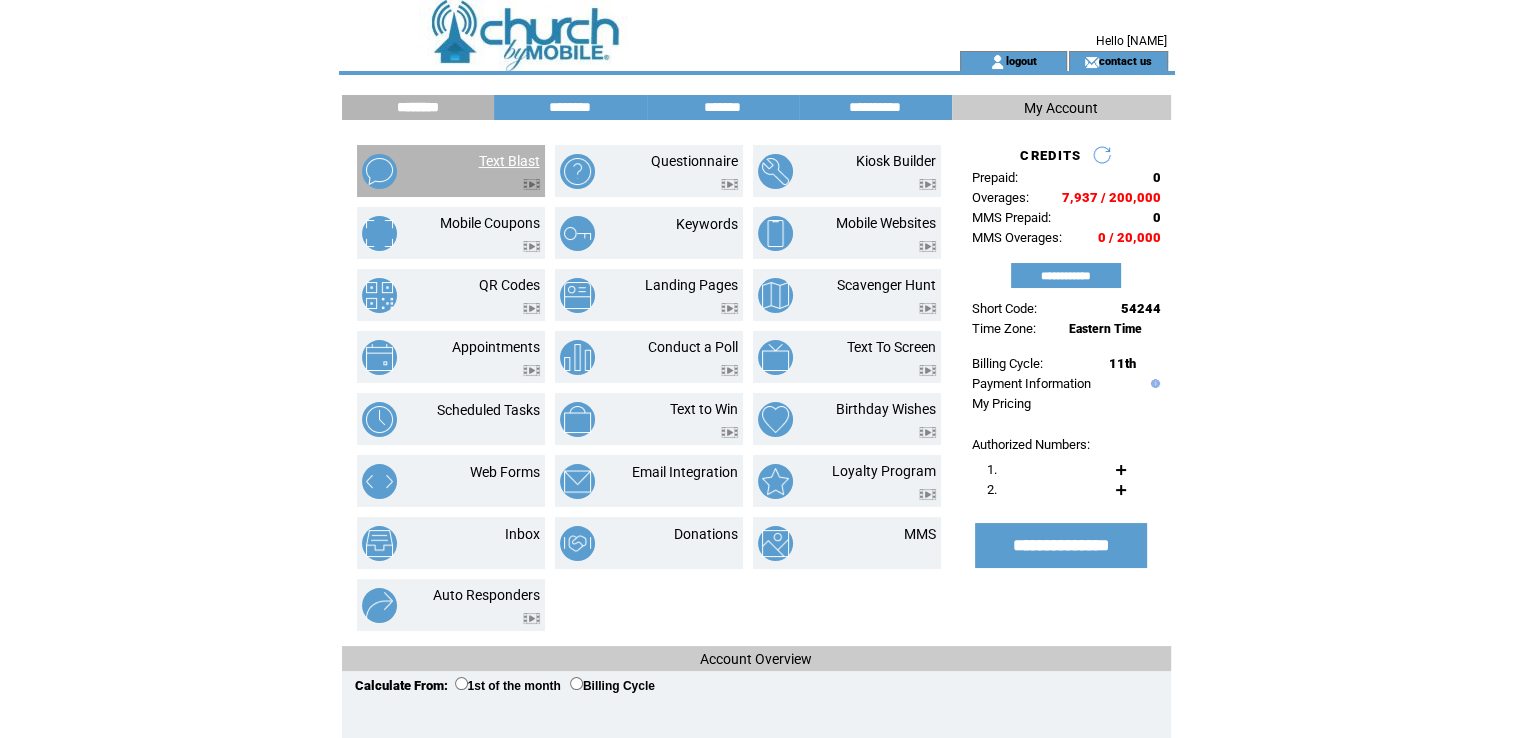 click on "Text Blast" at bounding box center (509, 161) 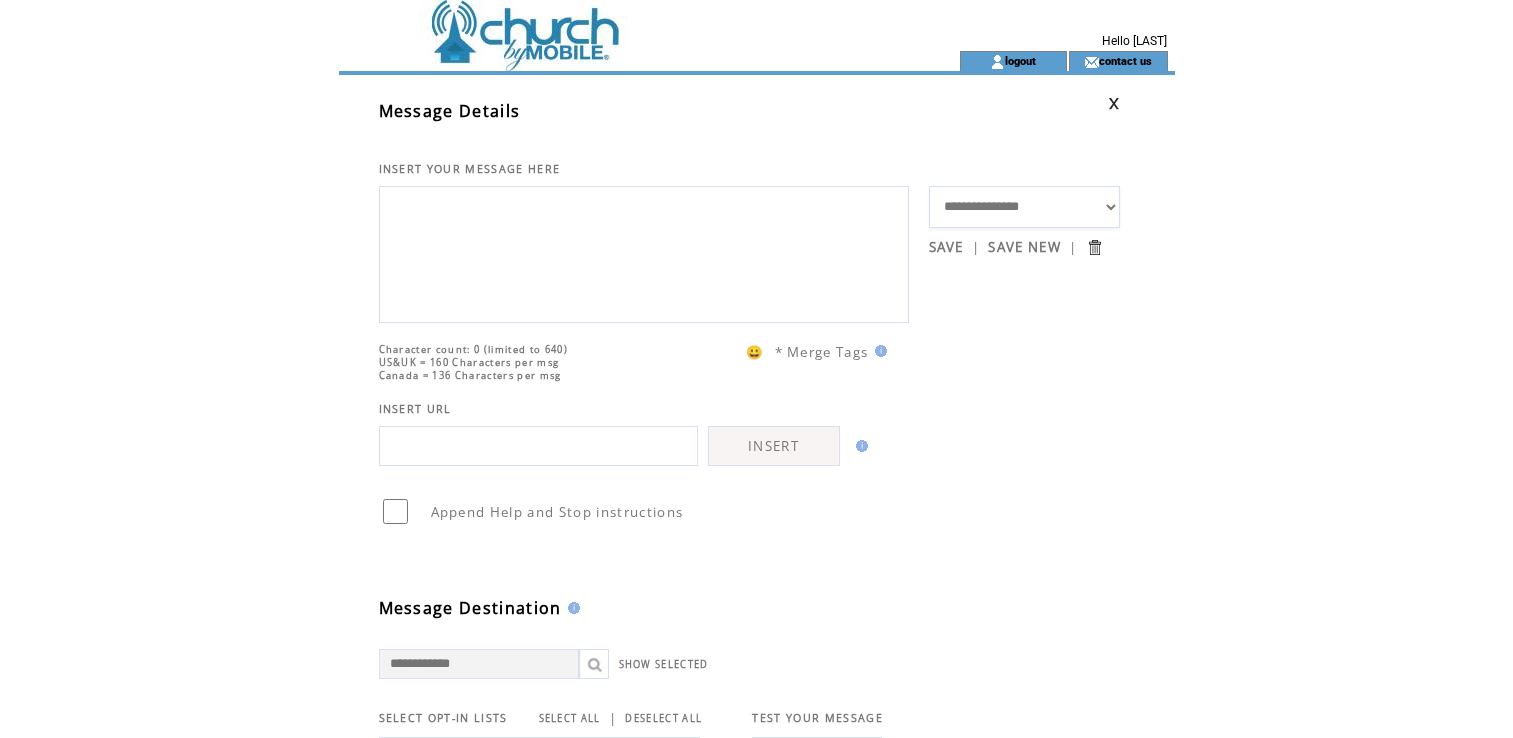 scroll, scrollTop: 0, scrollLeft: 0, axis: both 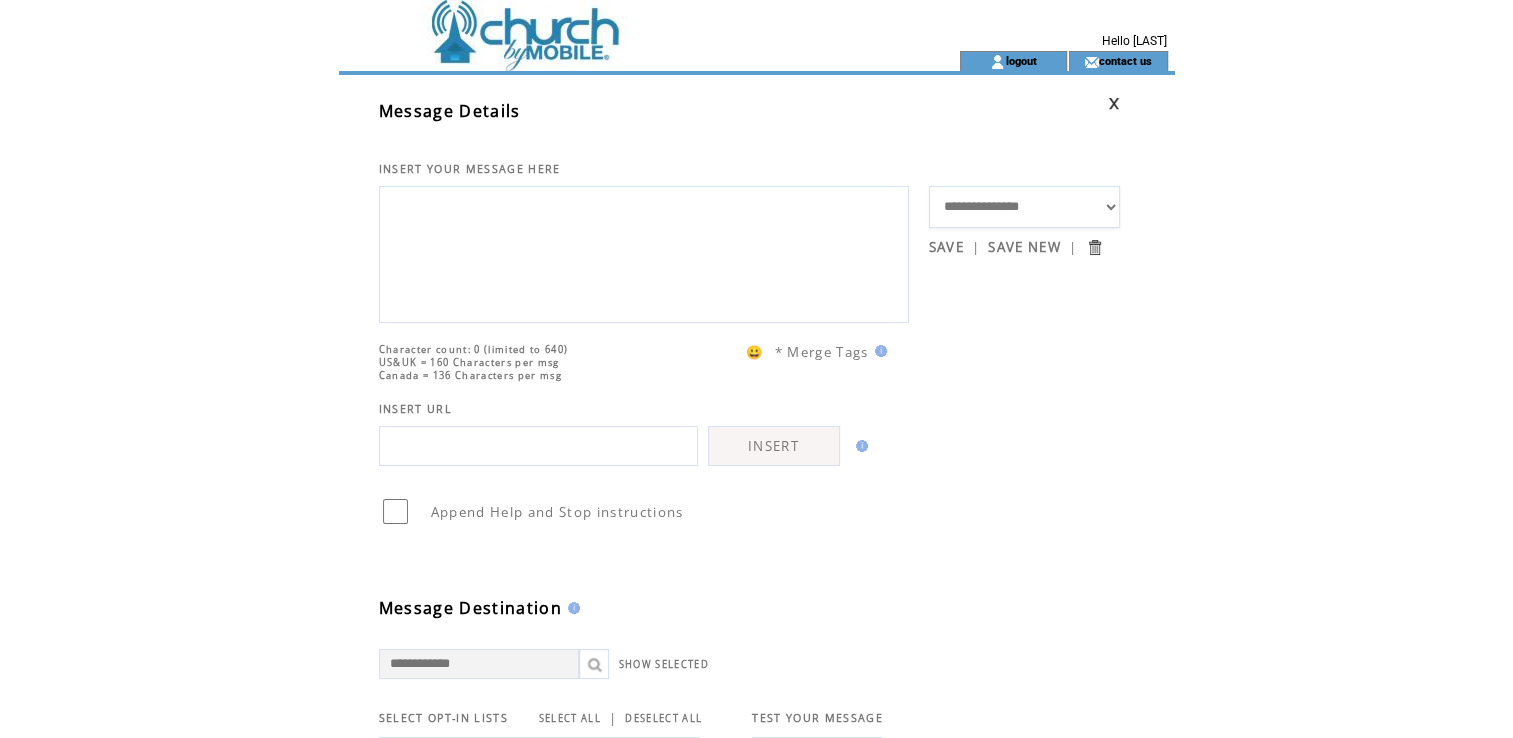 click on "**********" at bounding box center [1025, 207] 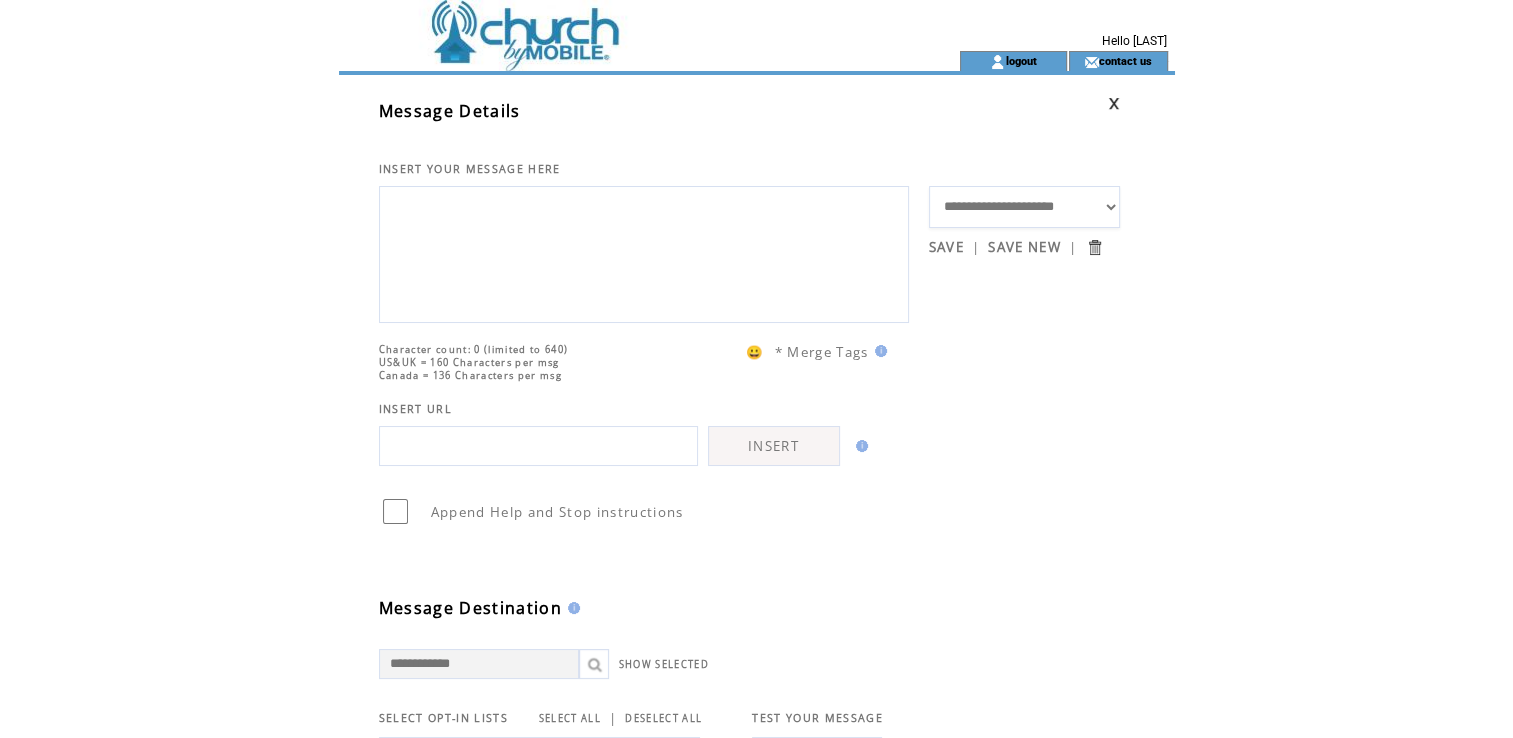 click on "**********" at bounding box center (1025, 207) 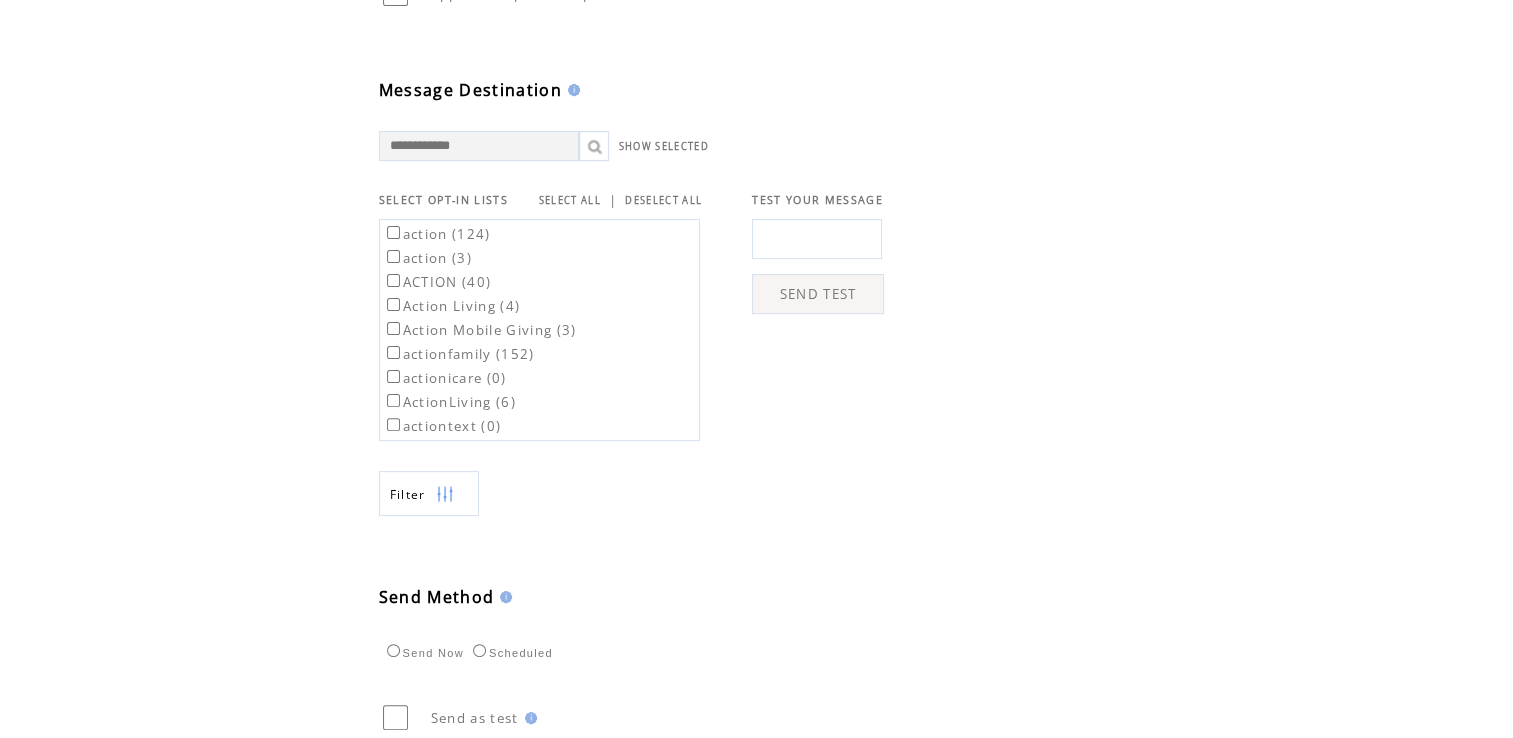 scroll, scrollTop: 556, scrollLeft: 0, axis: vertical 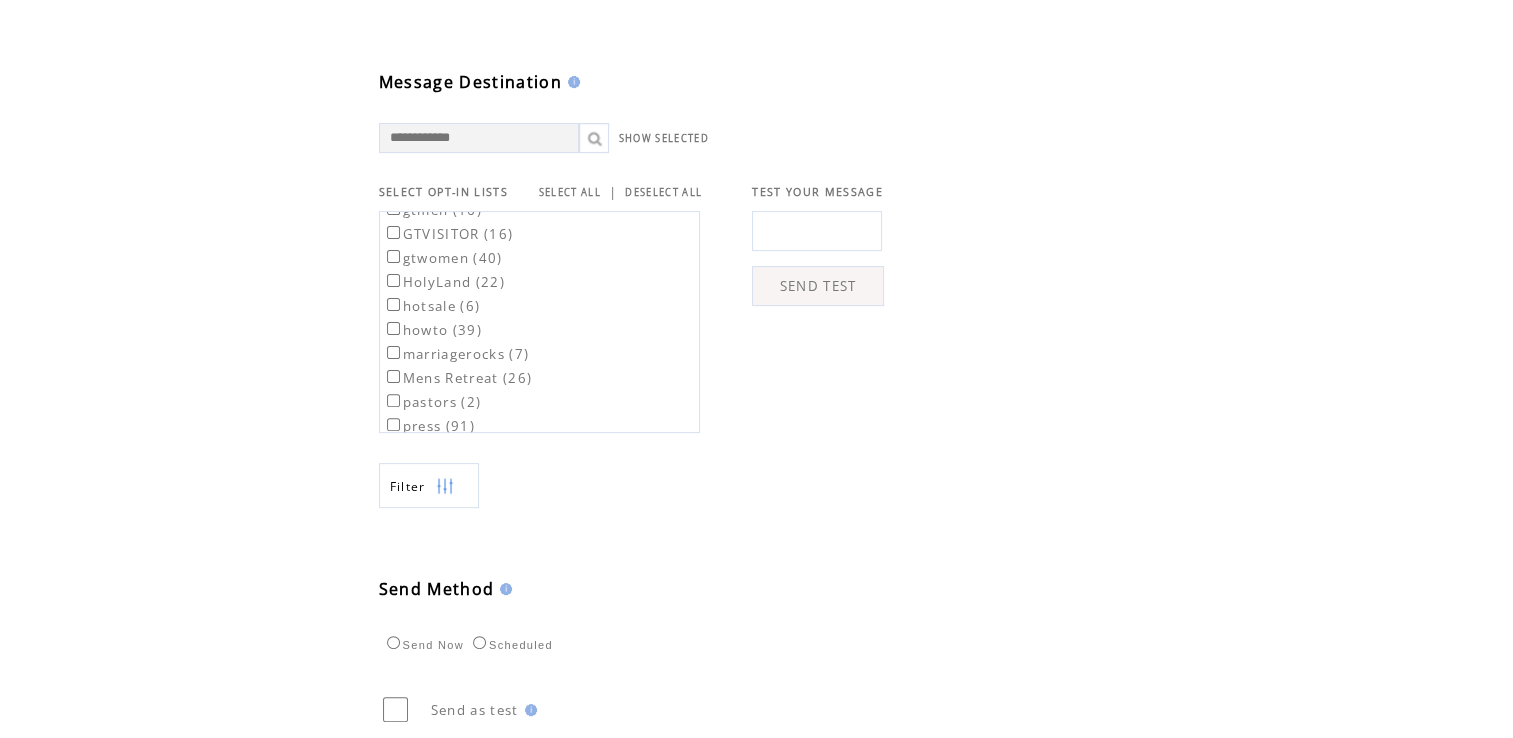 click on "Mens Retreat (26)" at bounding box center (458, 378) 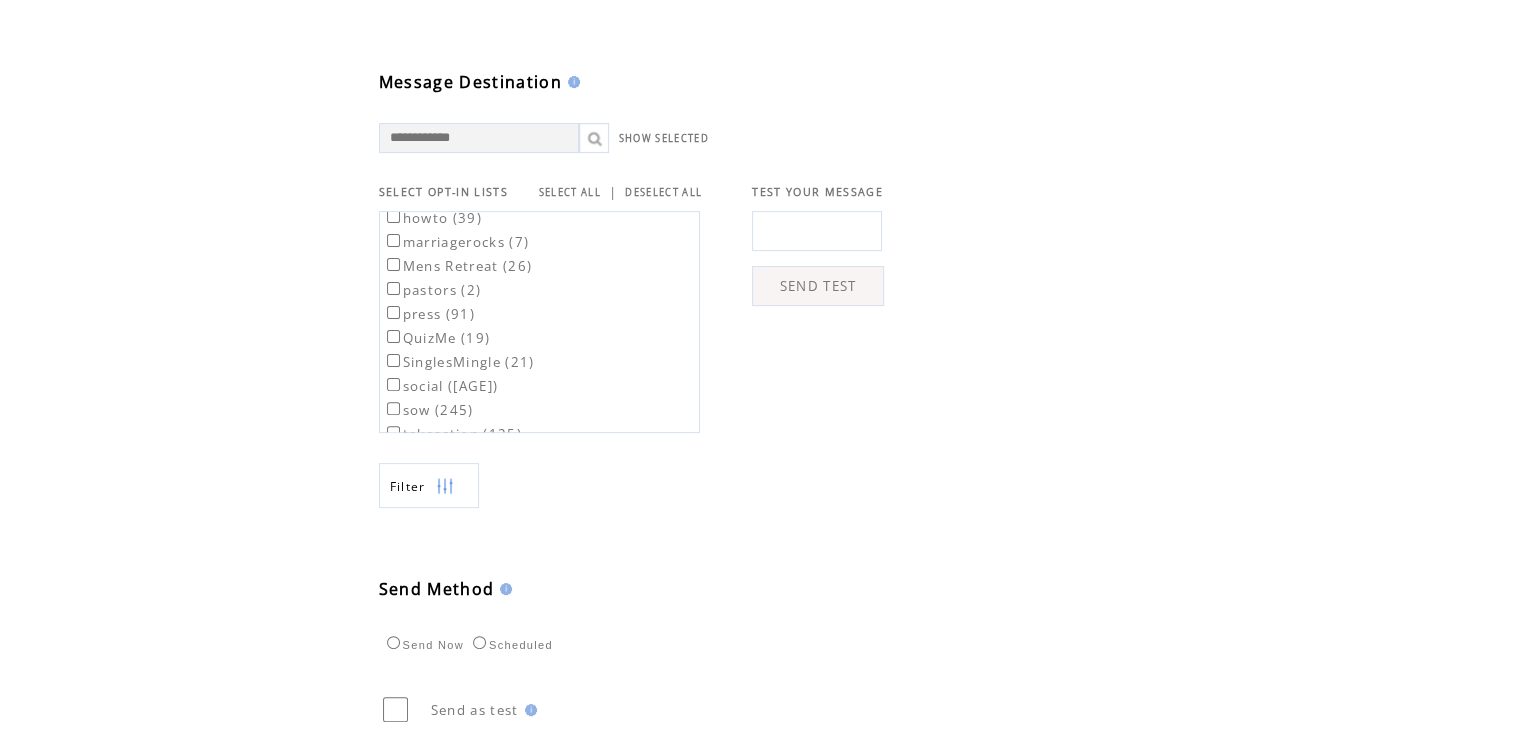 scroll, scrollTop: 640, scrollLeft: 0, axis: vertical 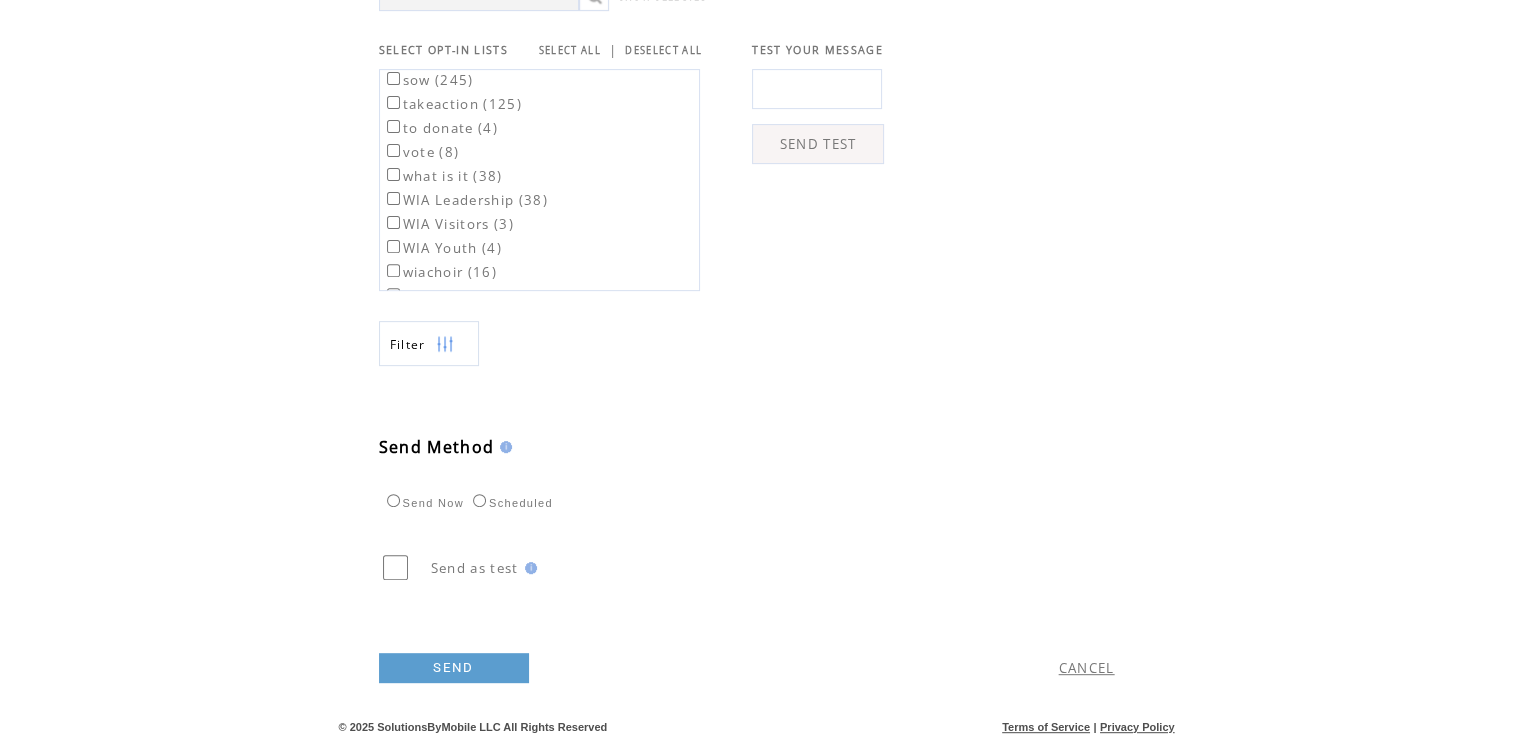click on "SEND" at bounding box center (454, 668) 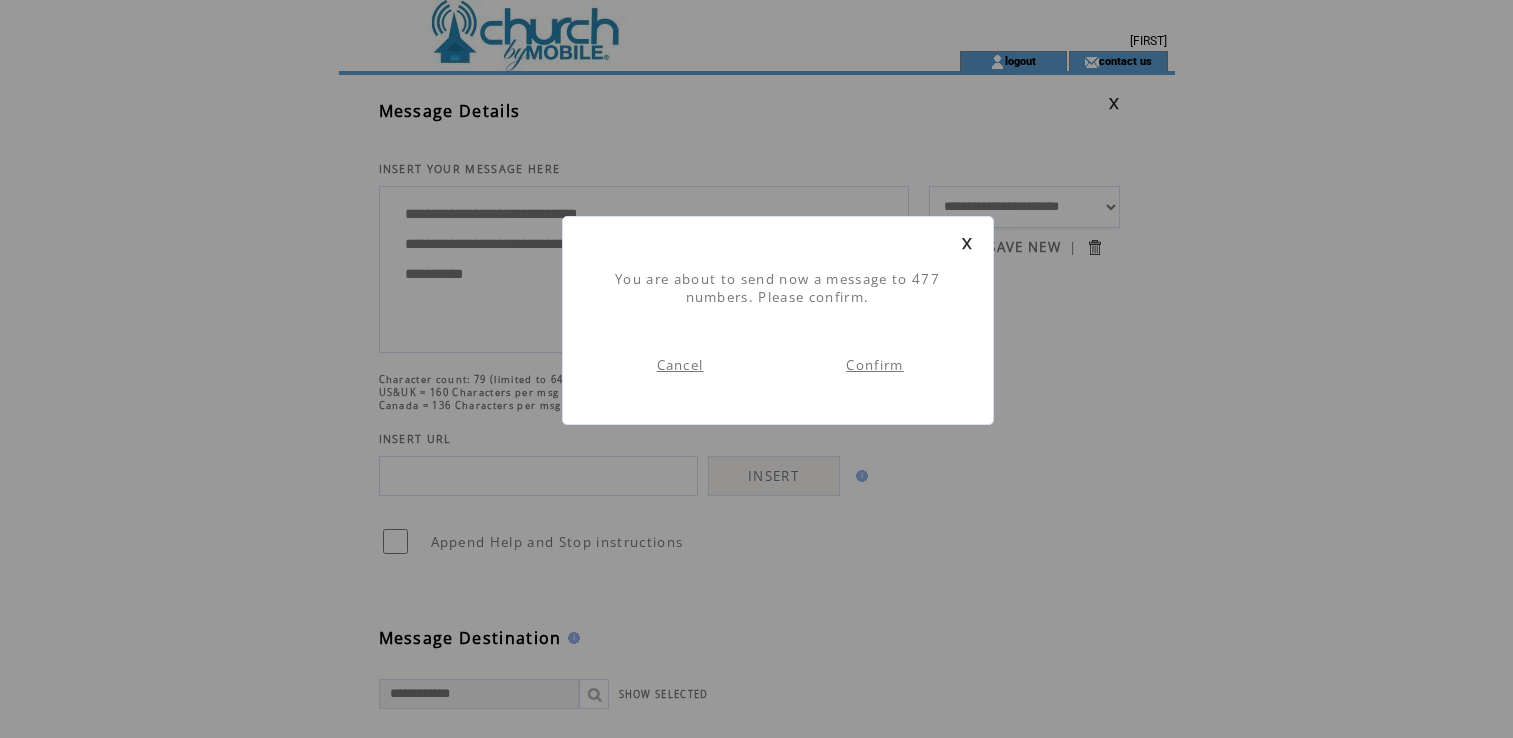 scroll, scrollTop: 0, scrollLeft: 0, axis: both 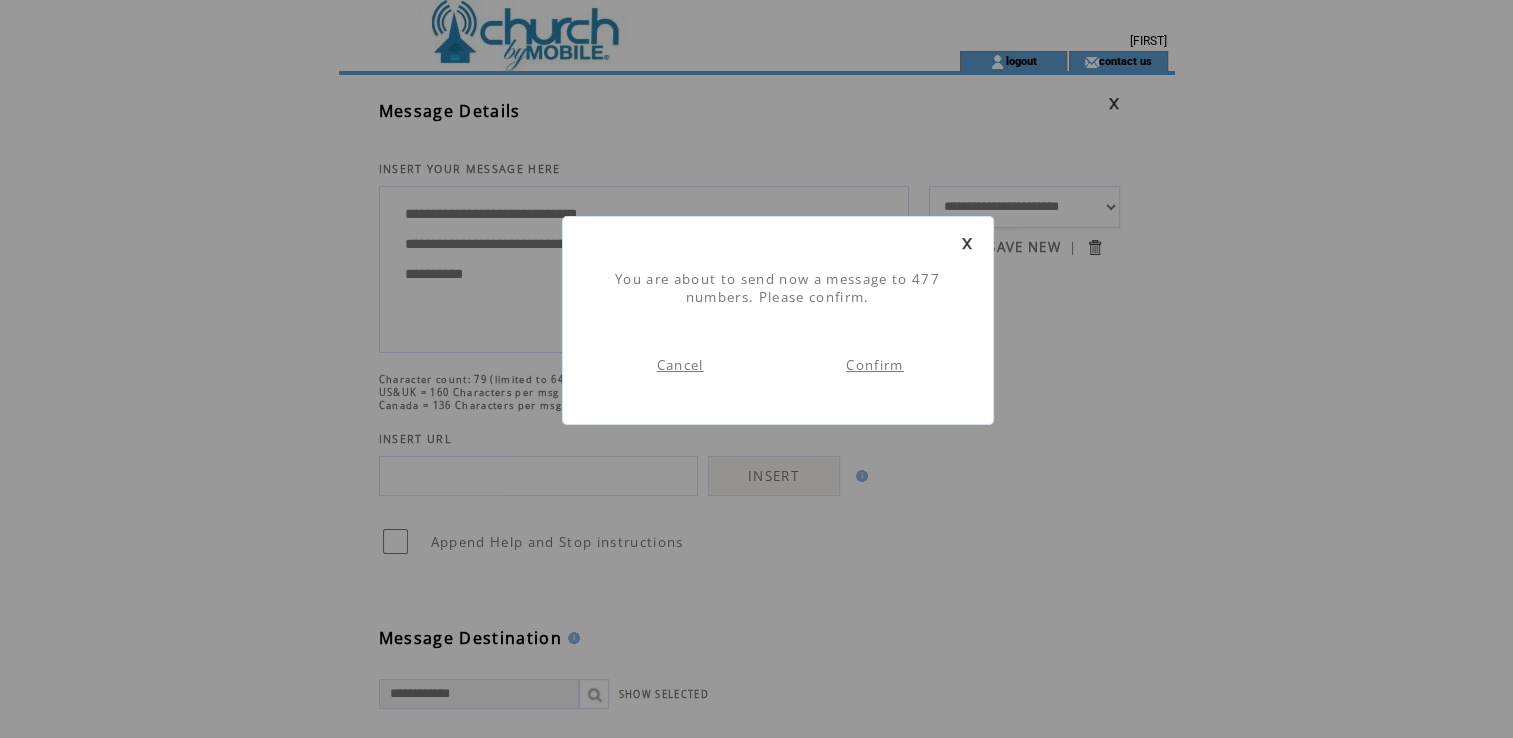 click on "Confirm" at bounding box center [874, 365] 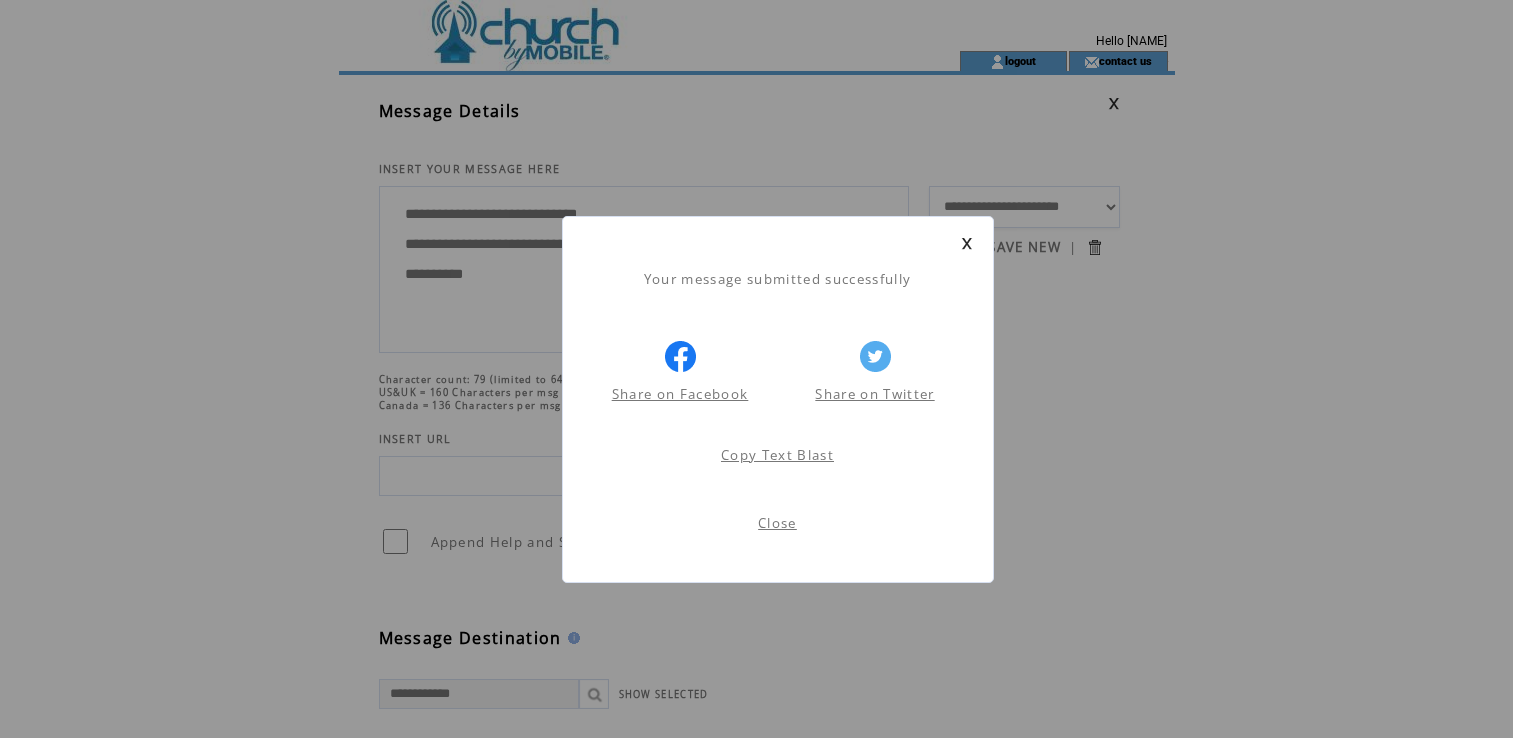 scroll, scrollTop: 0, scrollLeft: 0, axis: both 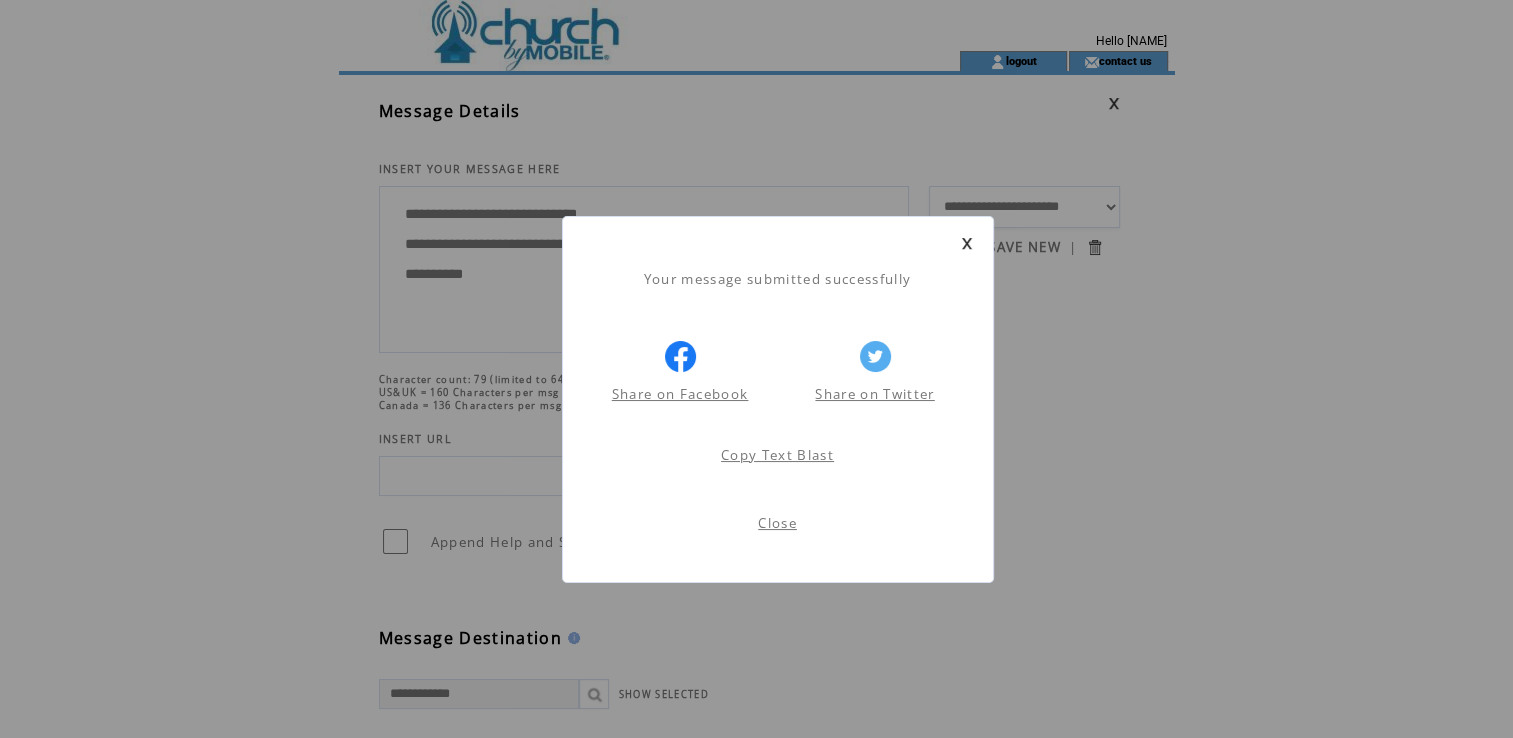 click at bounding box center [967, 243] 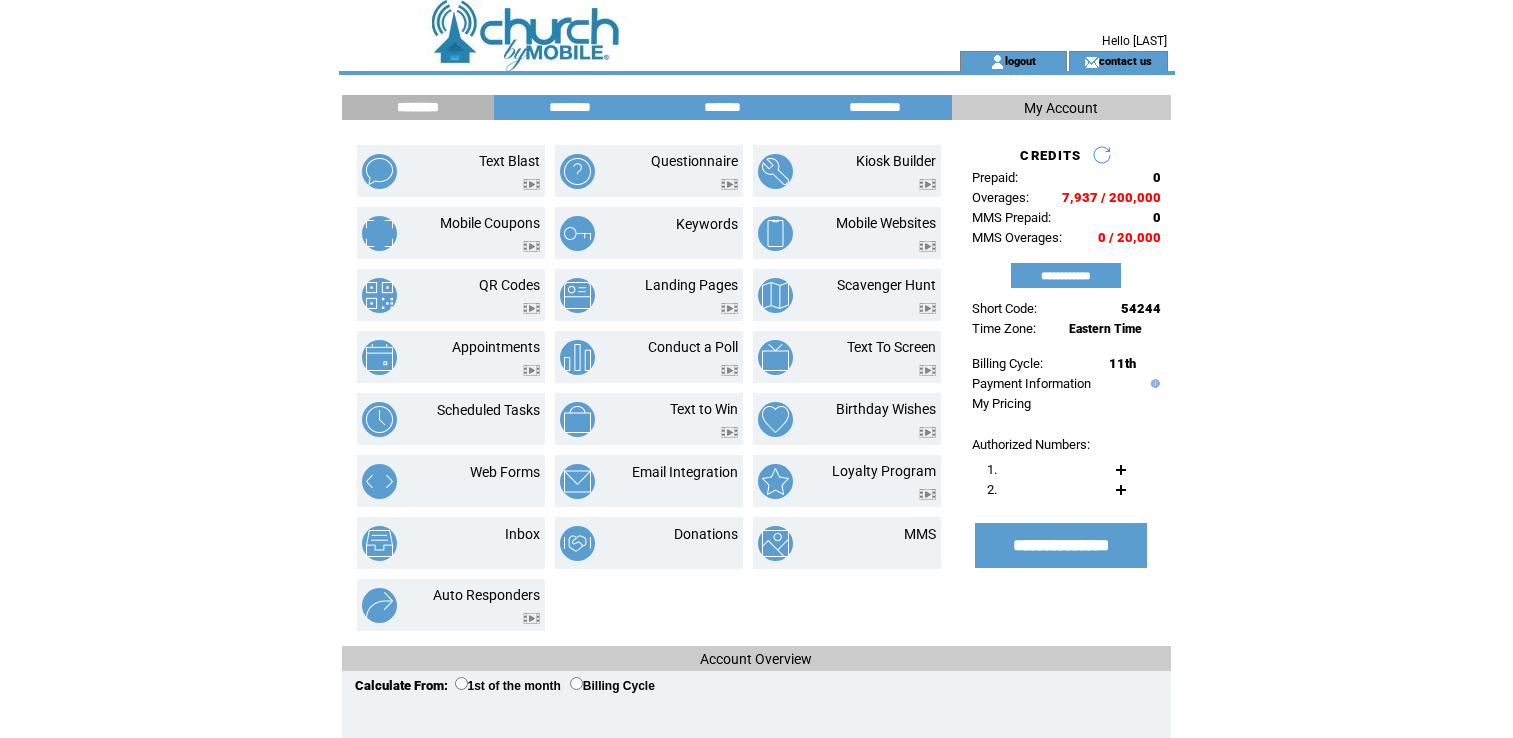 scroll, scrollTop: 0, scrollLeft: 0, axis: both 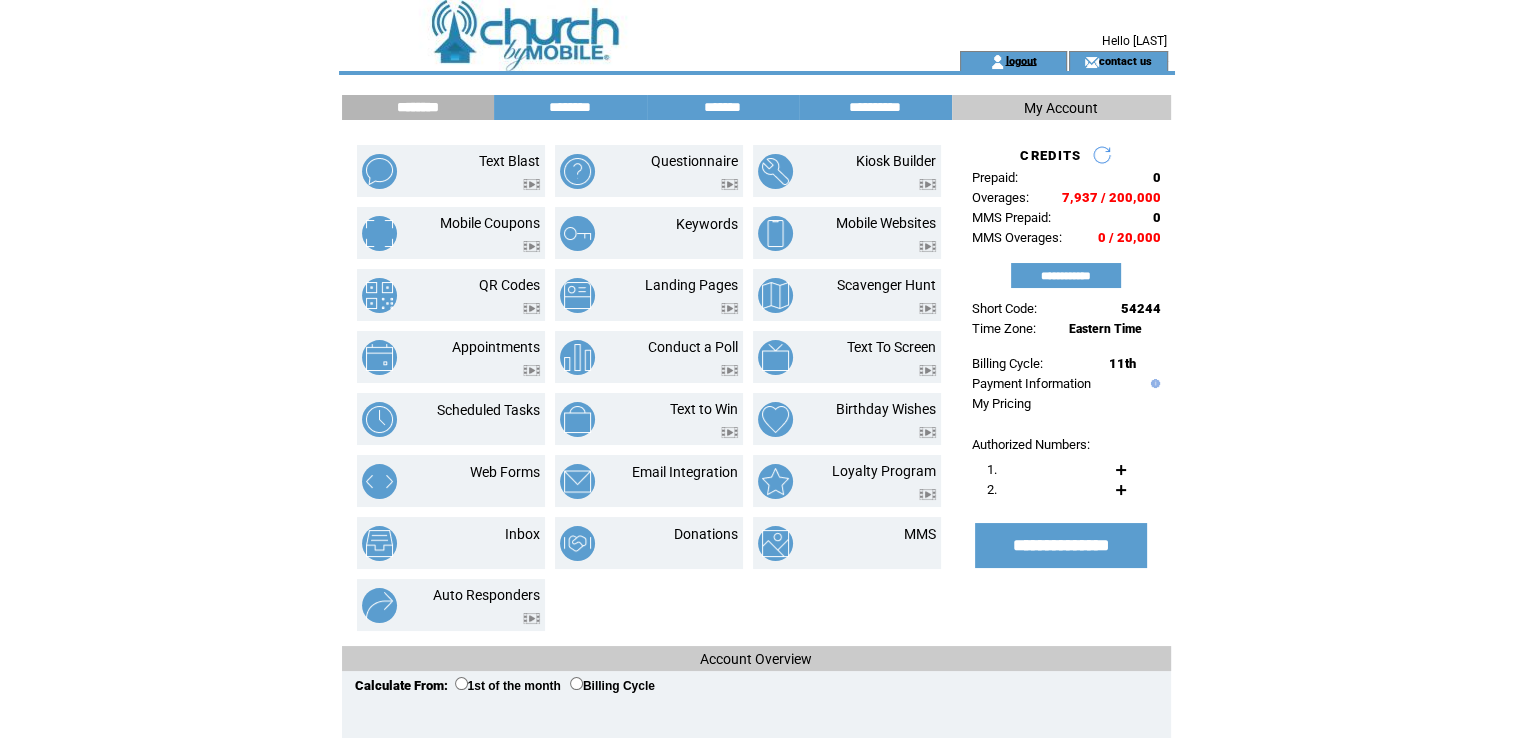 click on "logout" at bounding box center (1020, 60) 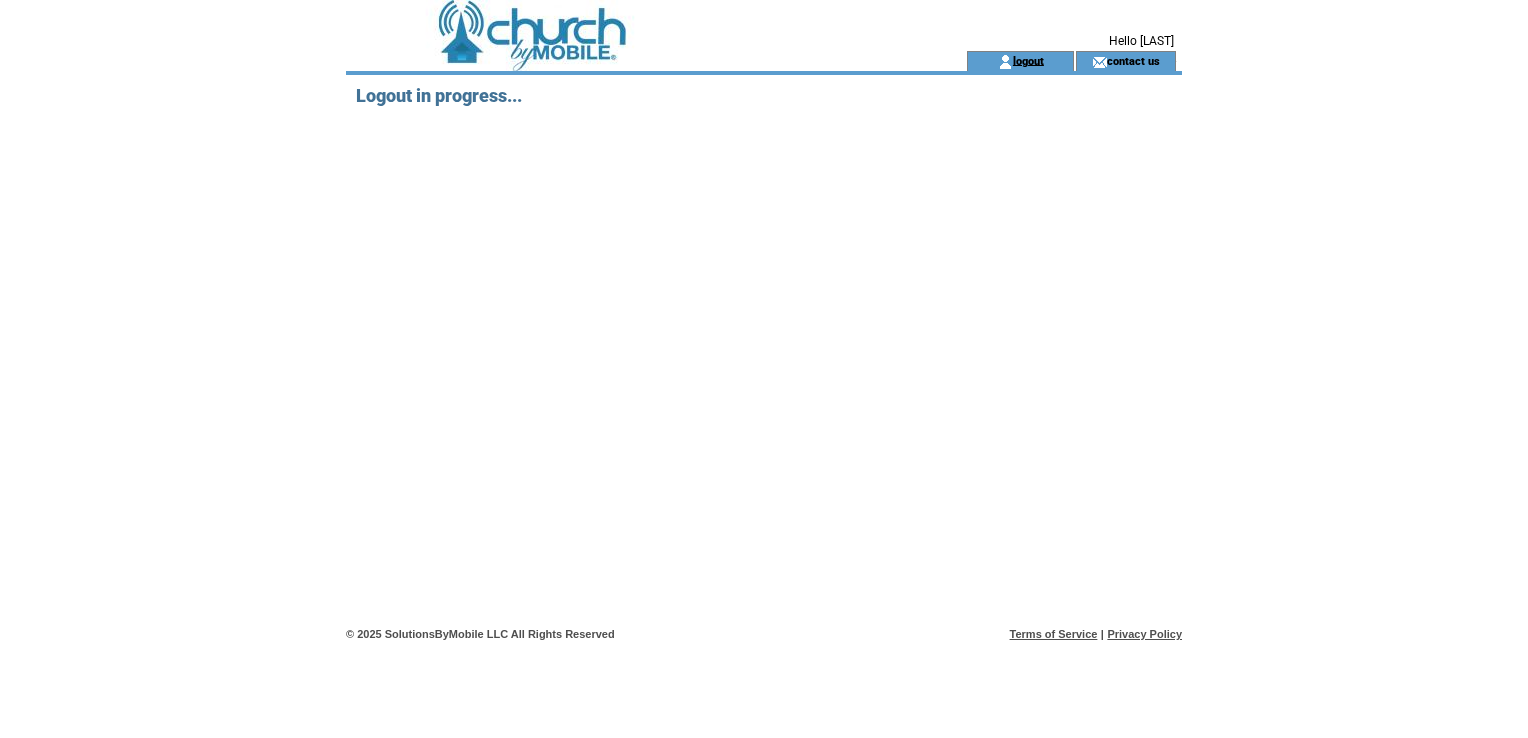 scroll, scrollTop: 0, scrollLeft: 0, axis: both 